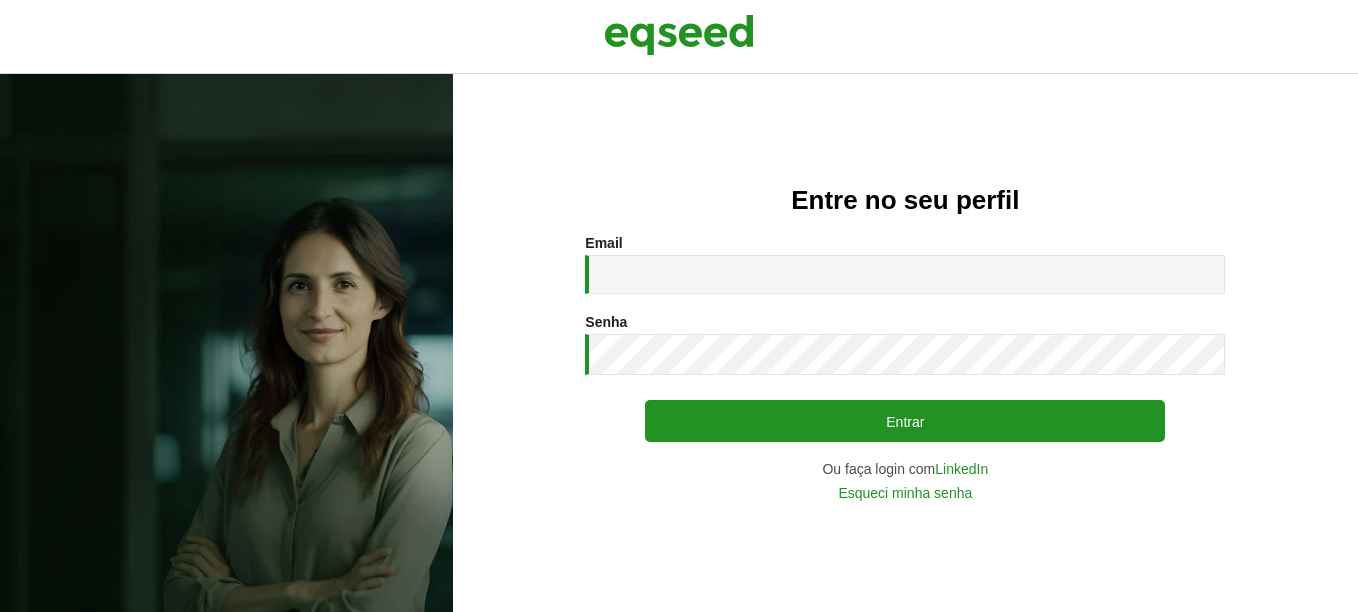 scroll, scrollTop: 0, scrollLeft: 0, axis: both 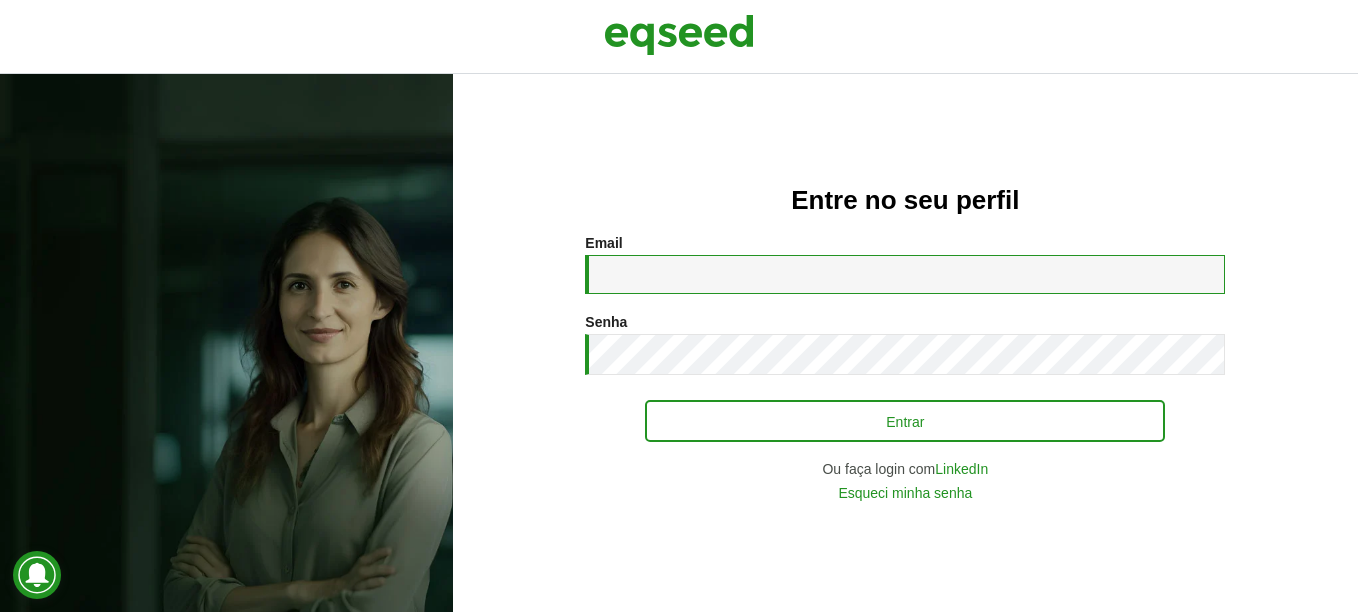 type on "**********" 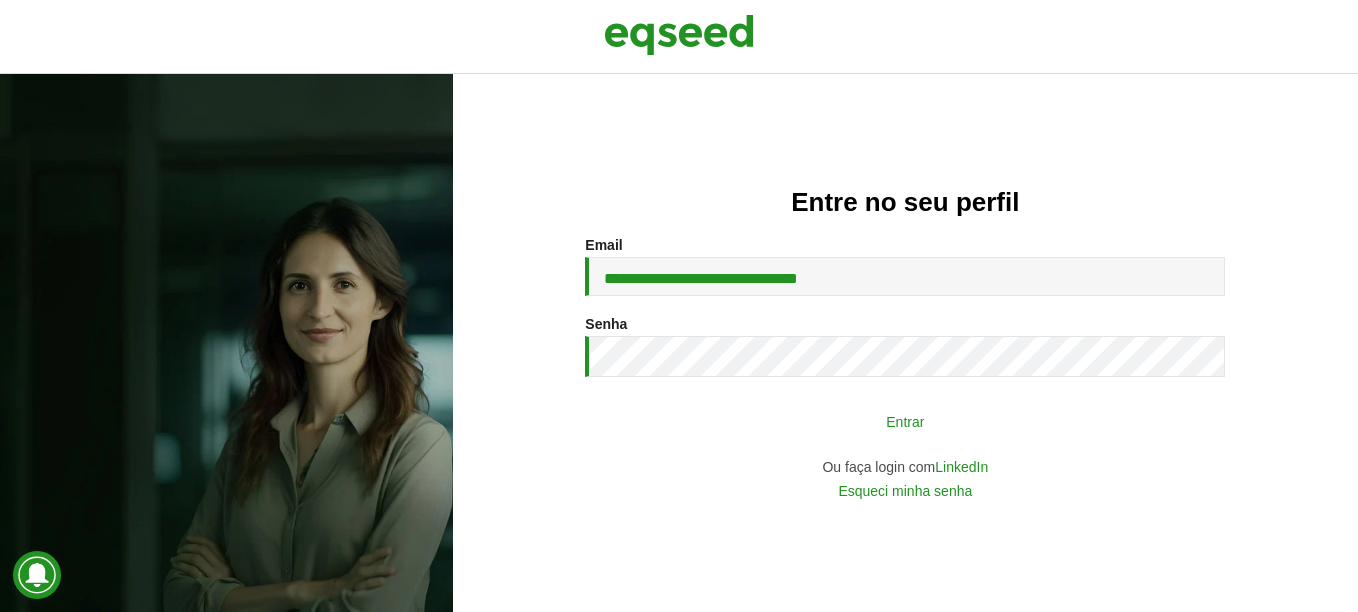 click on "Entrar" at bounding box center [905, 421] 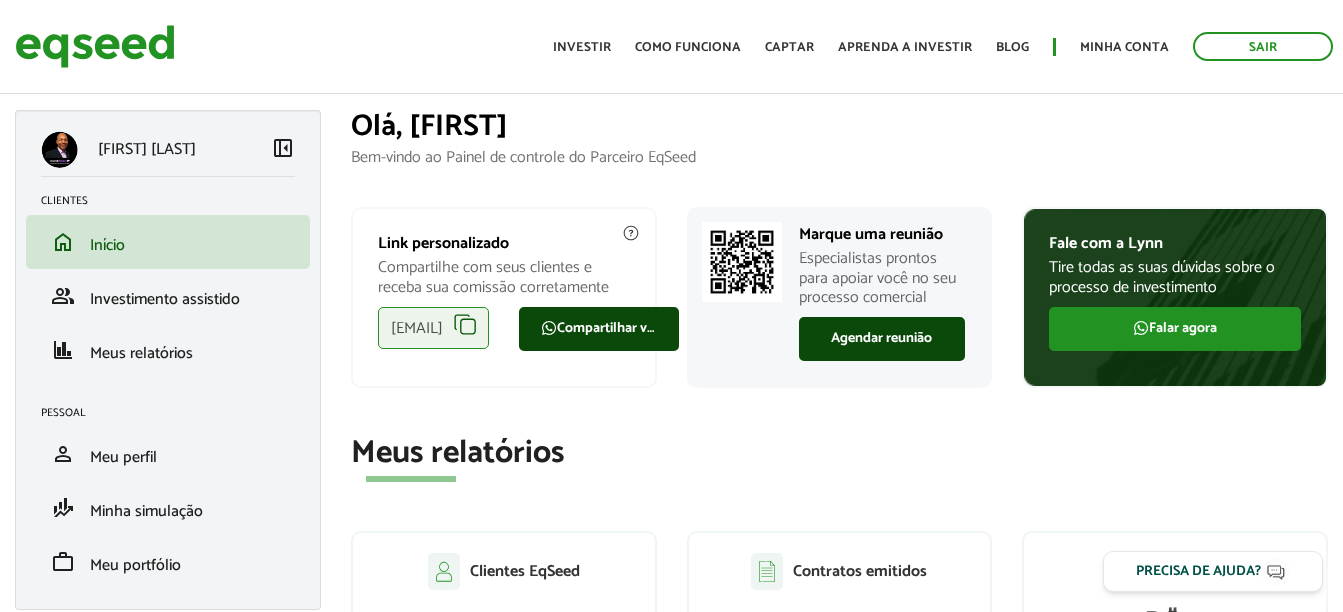 scroll, scrollTop: 0, scrollLeft: 0, axis: both 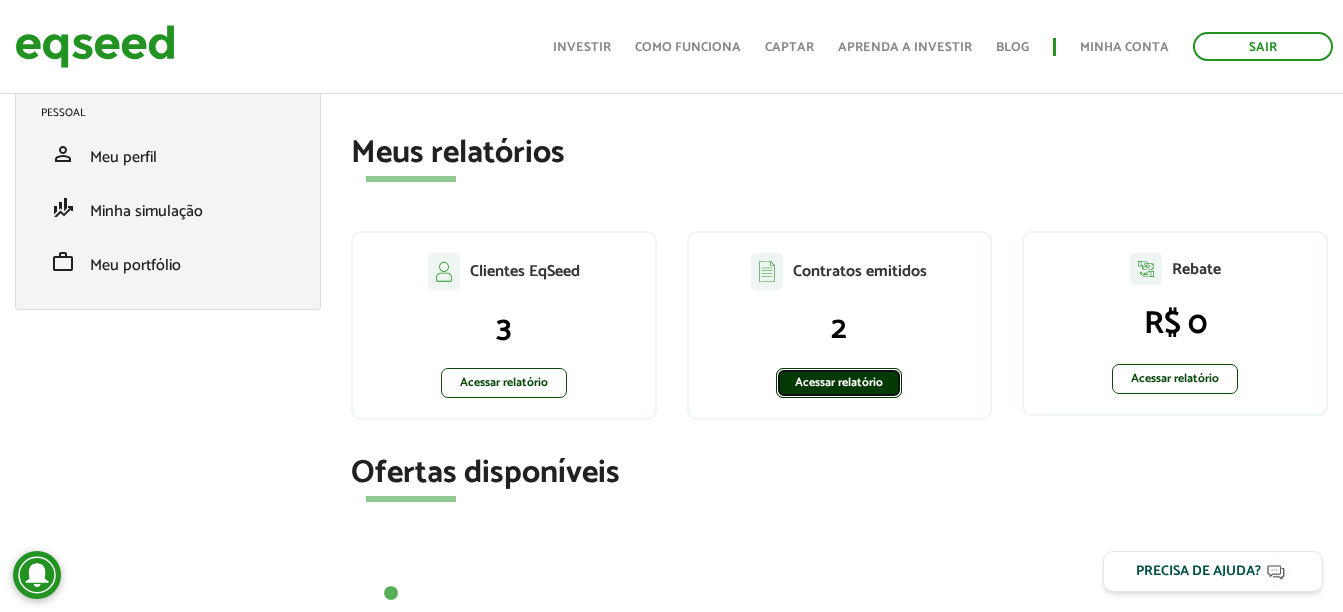 click on "Acessar relatório" at bounding box center [839, 383] 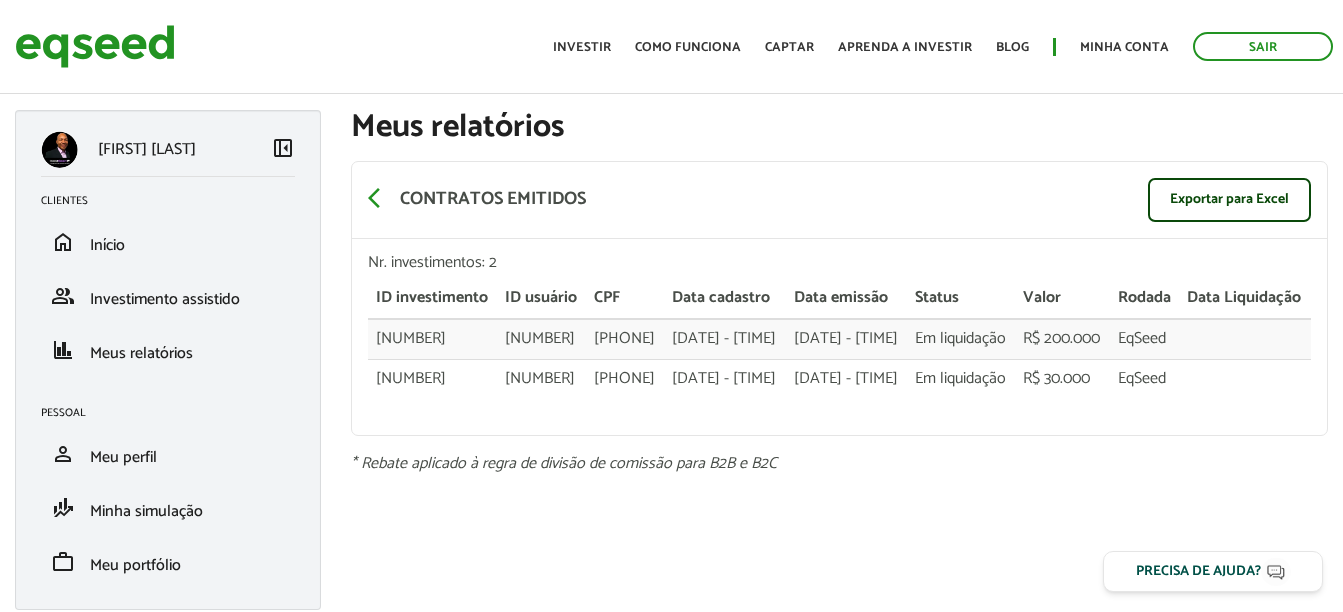 scroll, scrollTop: 0, scrollLeft: 0, axis: both 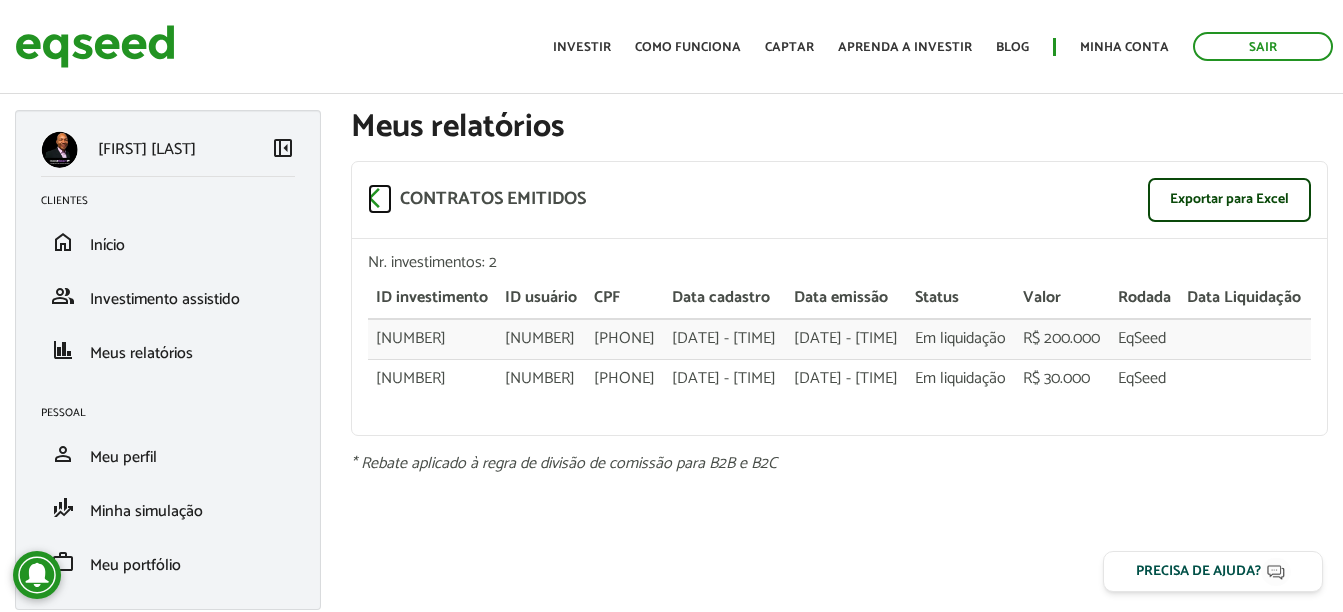 click on "arrow_back_ios" at bounding box center (380, 198) 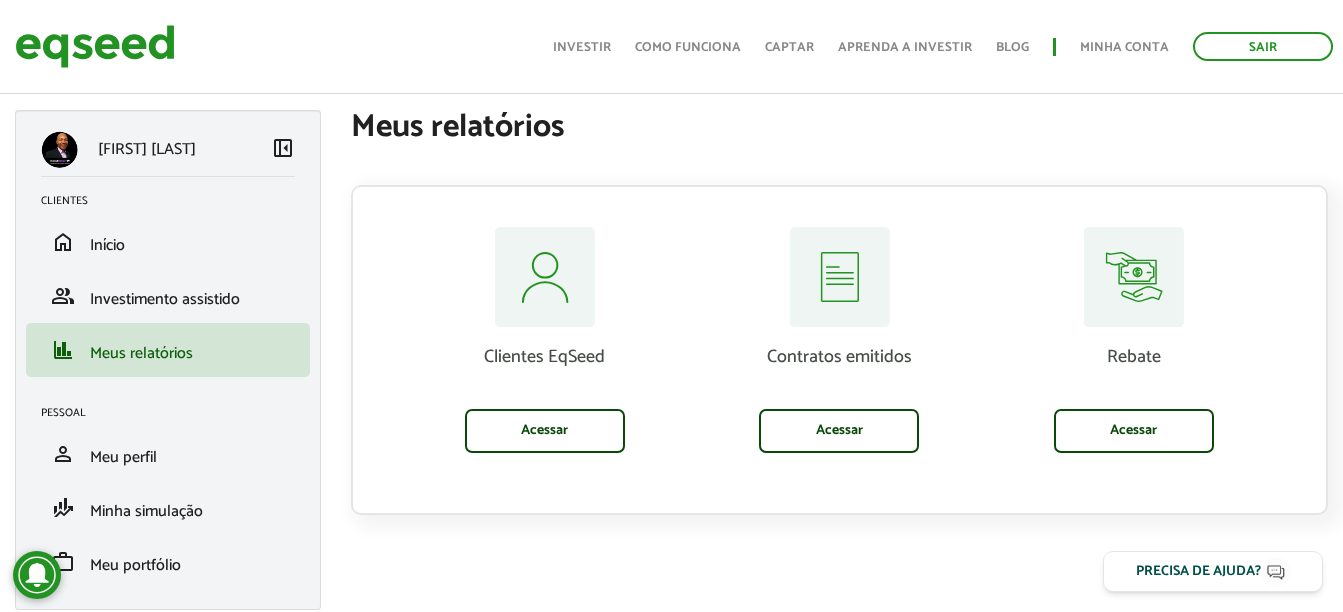 scroll, scrollTop: 58, scrollLeft: 0, axis: vertical 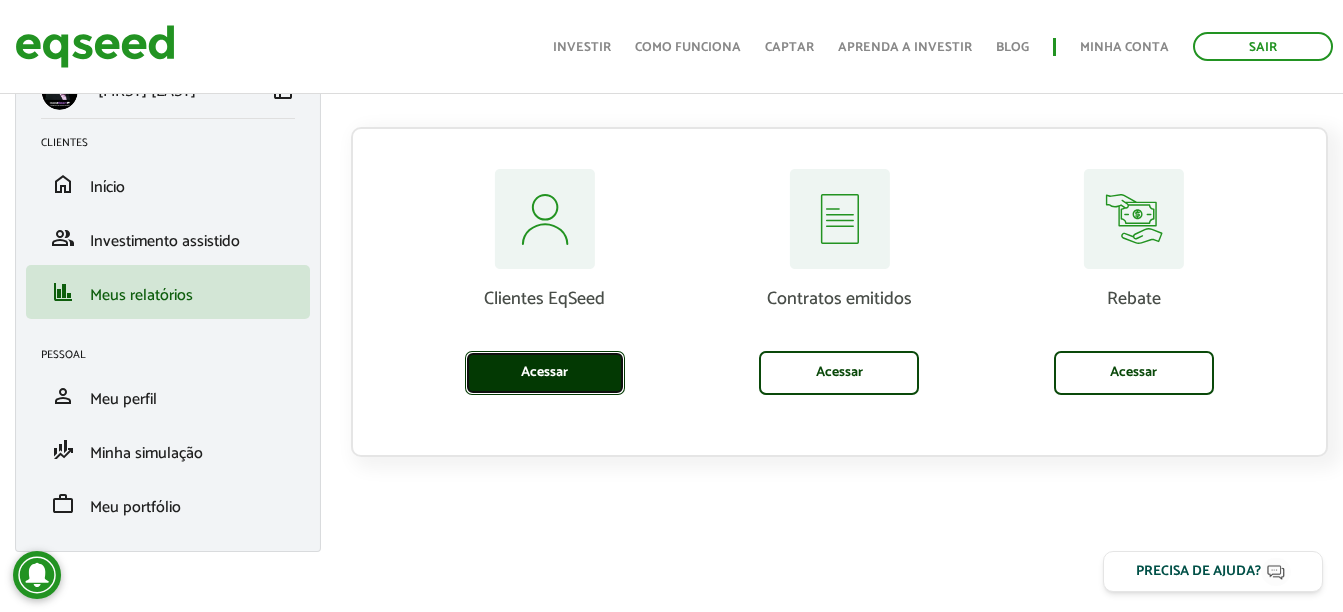 click on "Acessar" at bounding box center (545, 373) 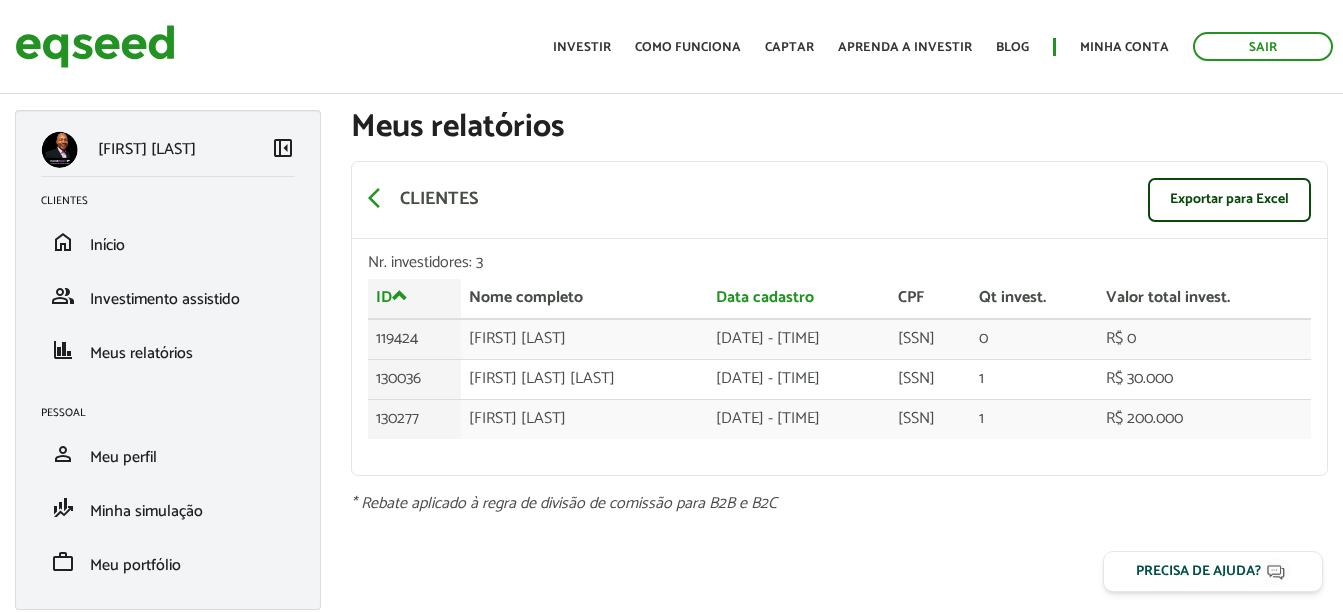 scroll, scrollTop: 0, scrollLeft: 0, axis: both 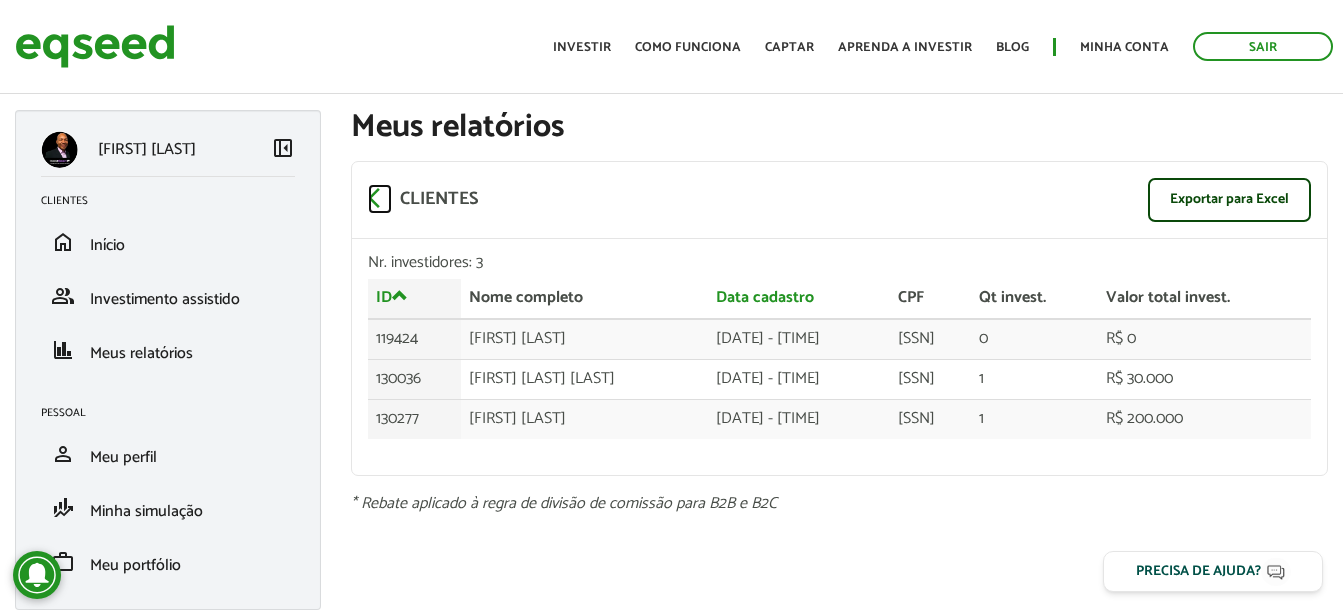 click on "arrow_back_ios" at bounding box center [380, 198] 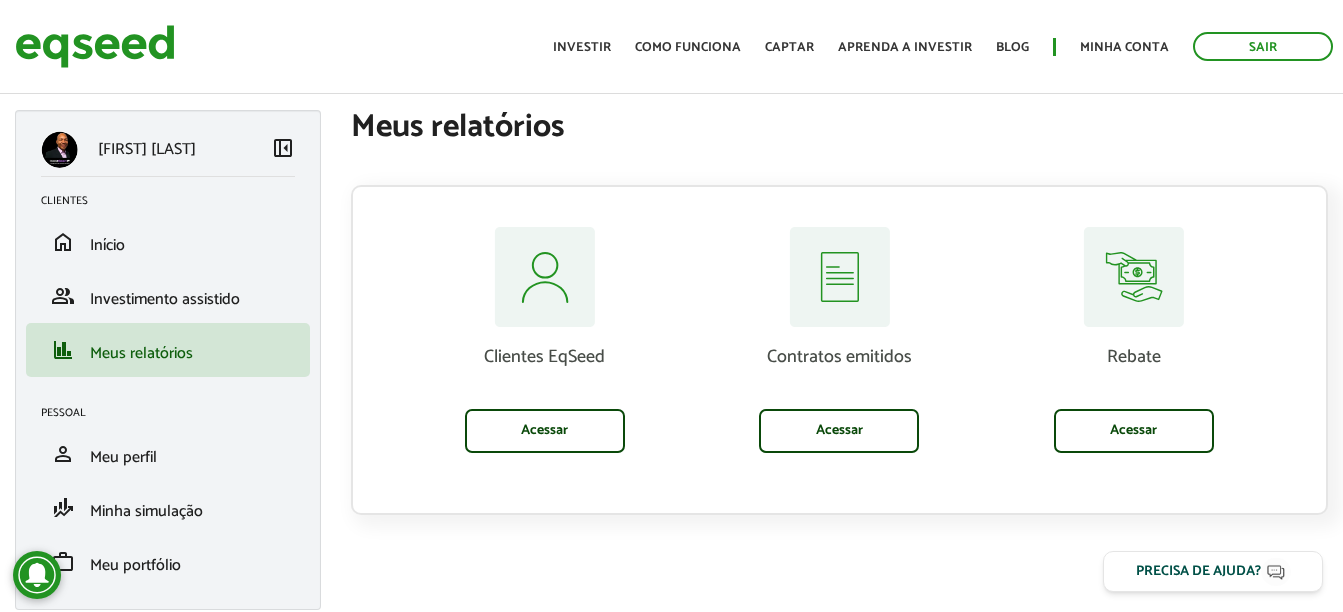 scroll, scrollTop: 0, scrollLeft: 0, axis: both 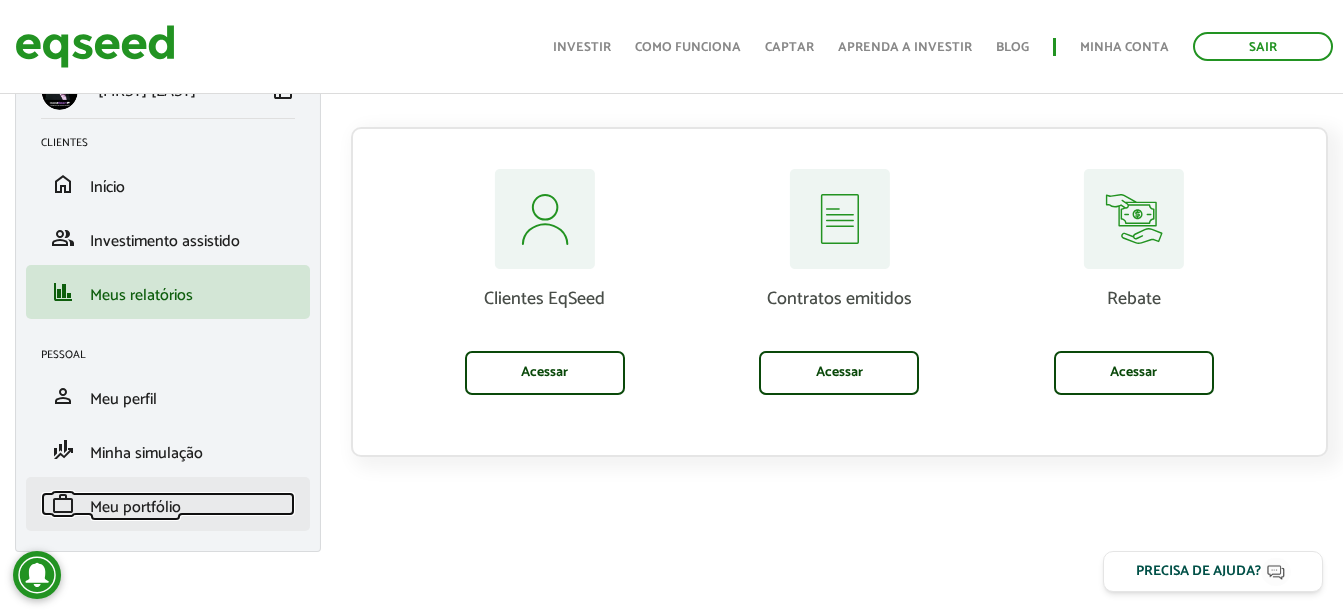 click on "Meu portfólio" at bounding box center [135, 507] 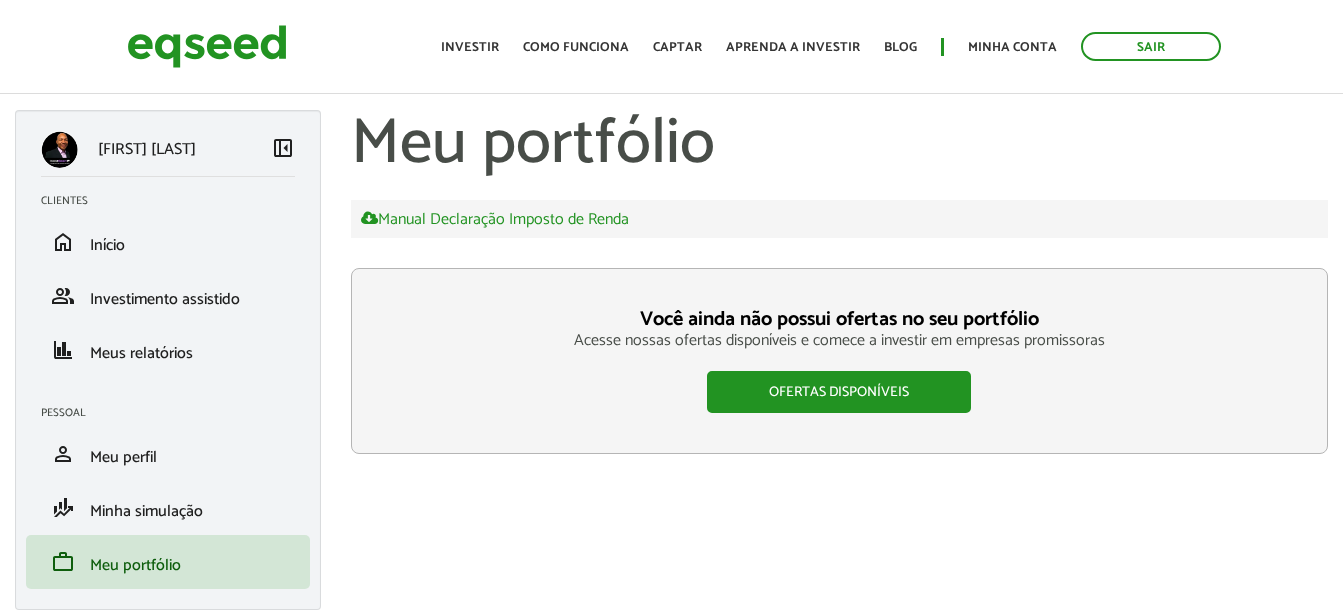 scroll, scrollTop: 0, scrollLeft: 0, axis: both 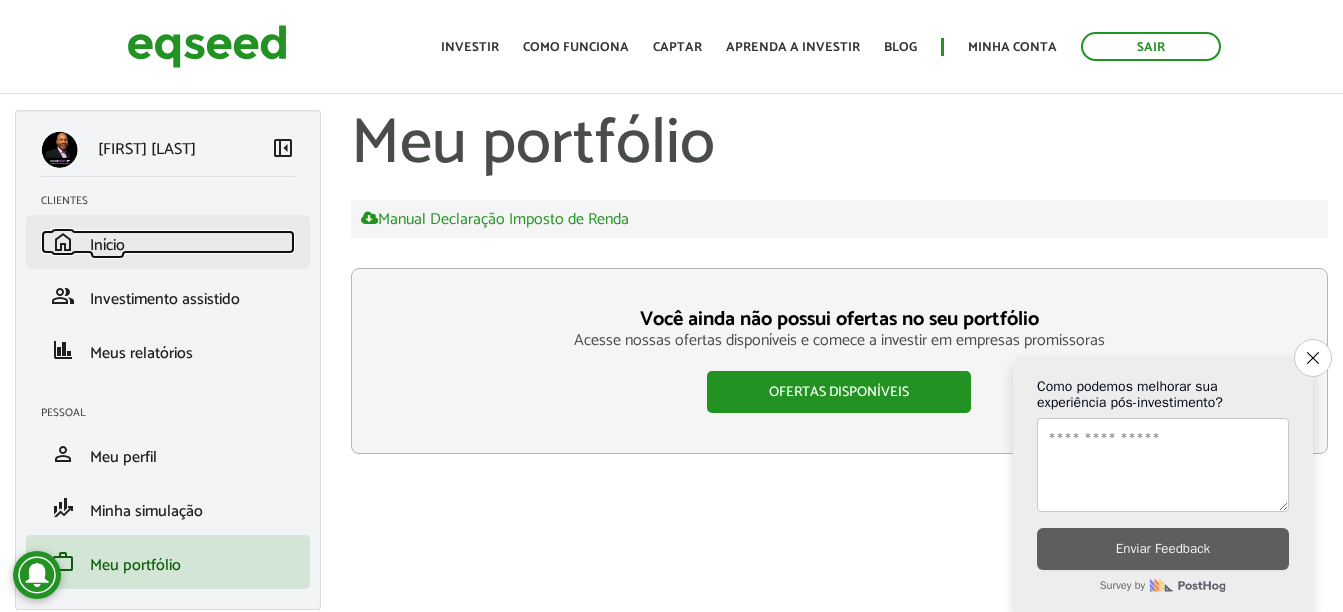 click on "home Início" at bounding box center (168, 242) 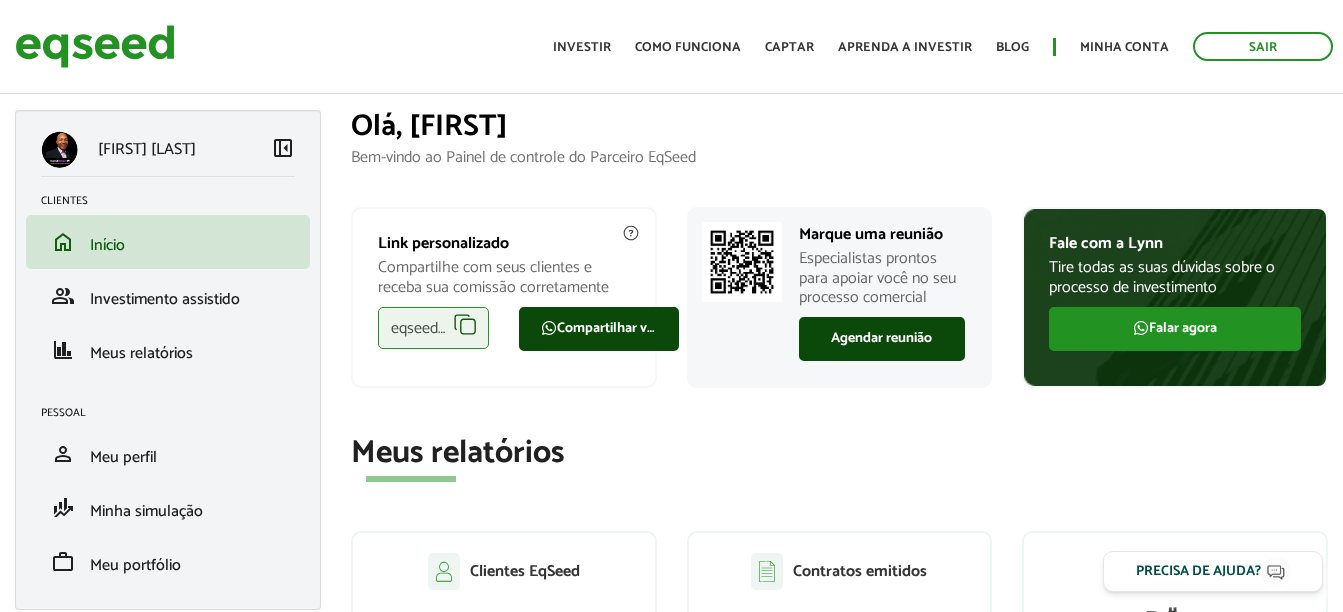 scroll, scrollTop: 0, scrollLeft: 0, axis: both 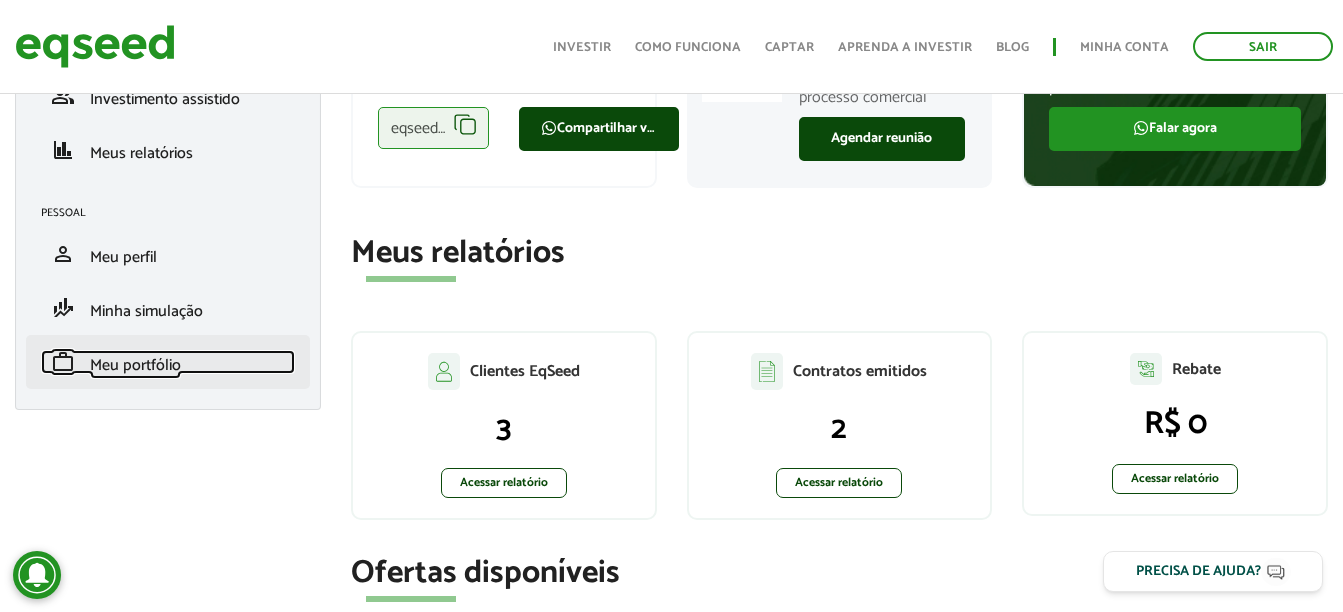 click on "work Meu portfólio" at bounding box center (168, 362) 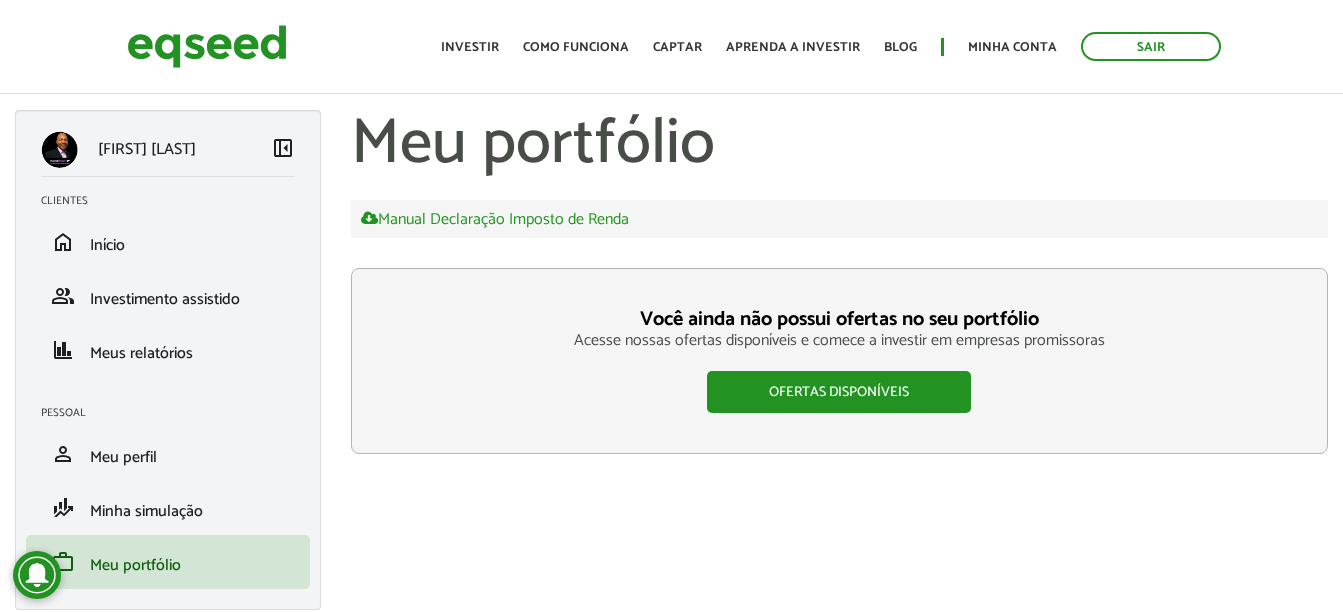 scroll, scrollTop: 0, scrollLeft: 0, axis: both 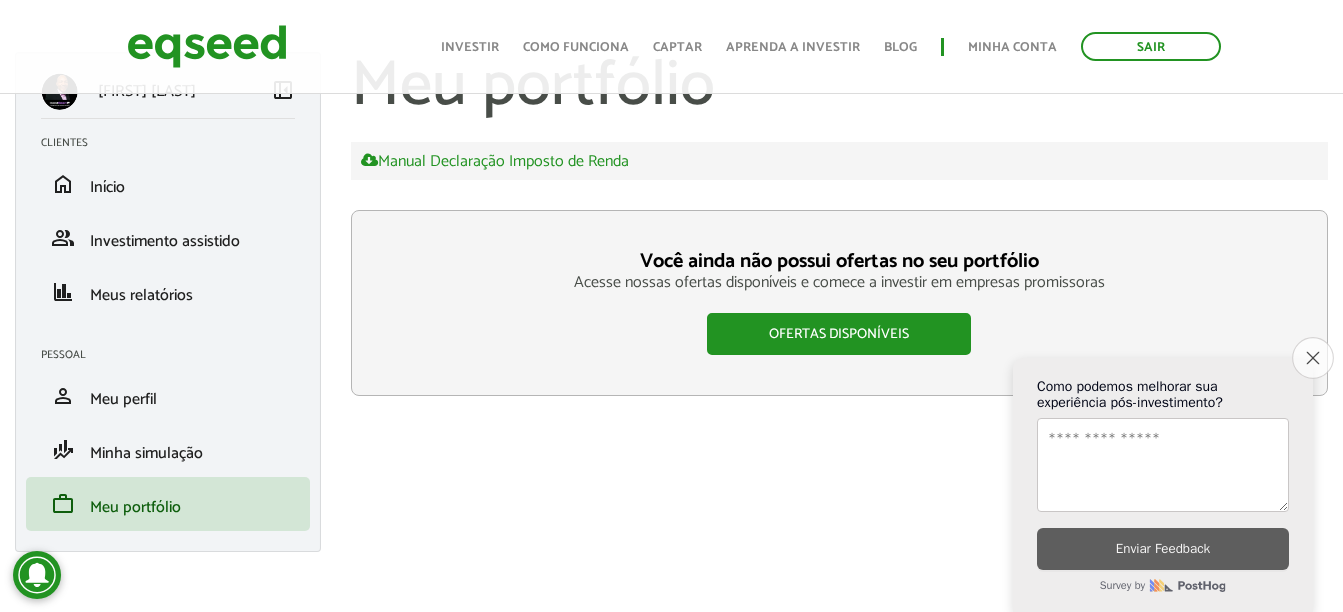 click on "Close survey" at bounding box center [1313, 358] 